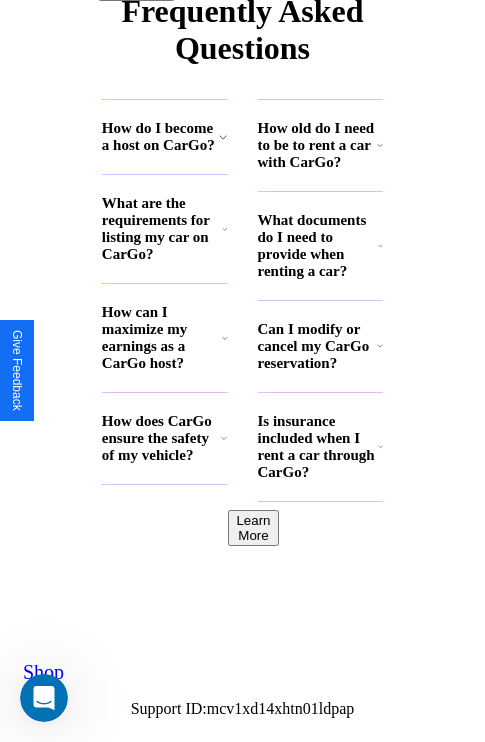 scroll, scrollTop: 2423, scrollLeft: 0, axis: vertical 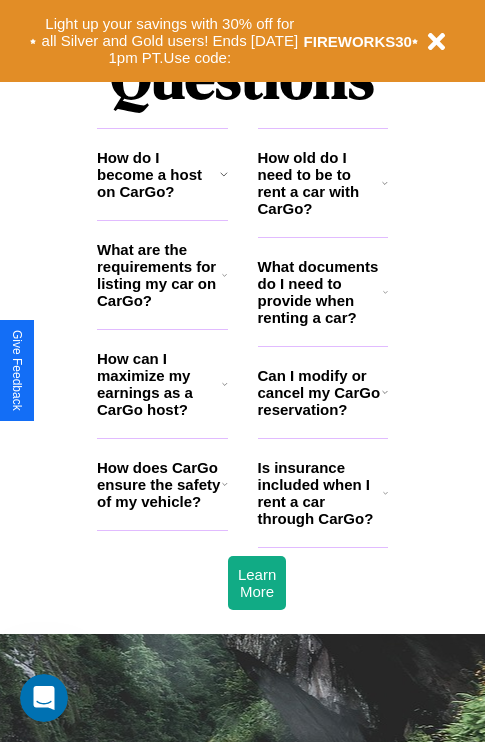 click 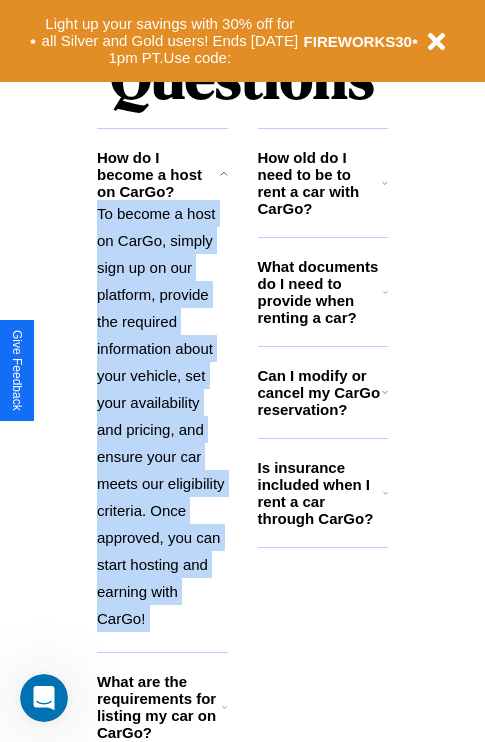 scroll, scrollTop: 2584, scrollLeft: 0, axis: vertical 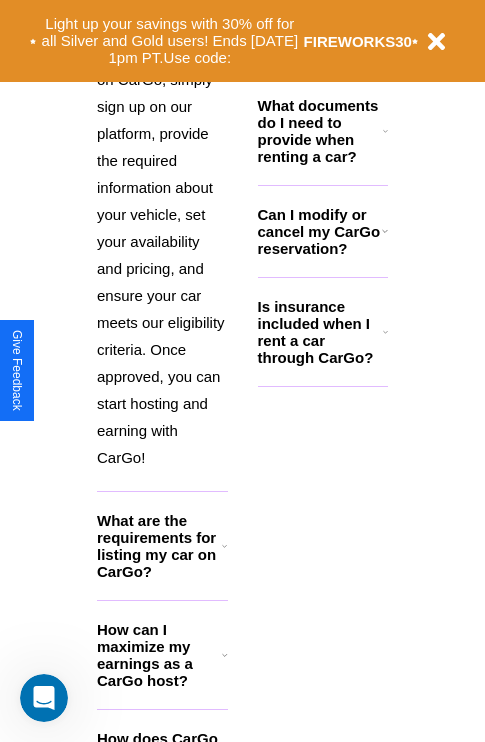 click on "How can I maximize my earnings as a CarGo host?" at bounding box center [159, 655] 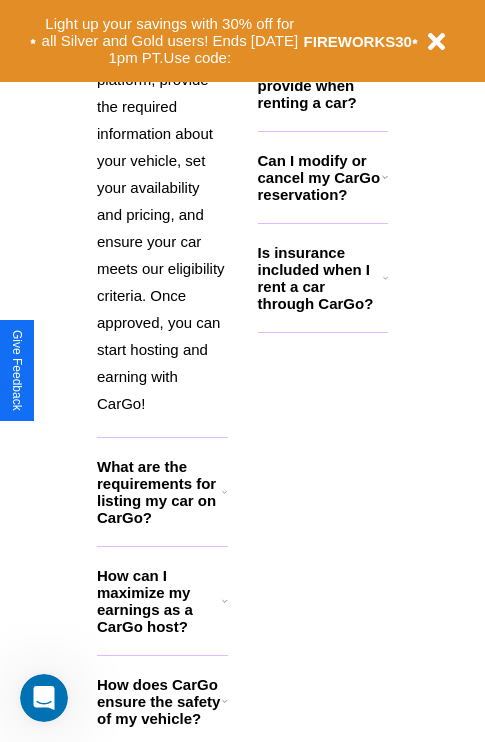 click 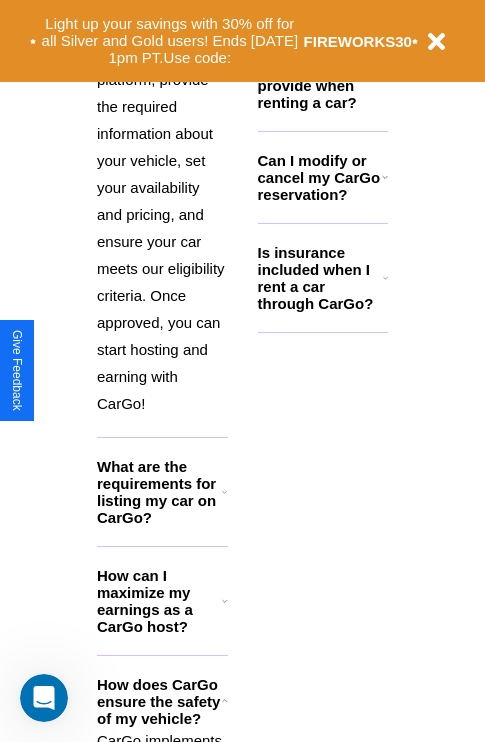 click 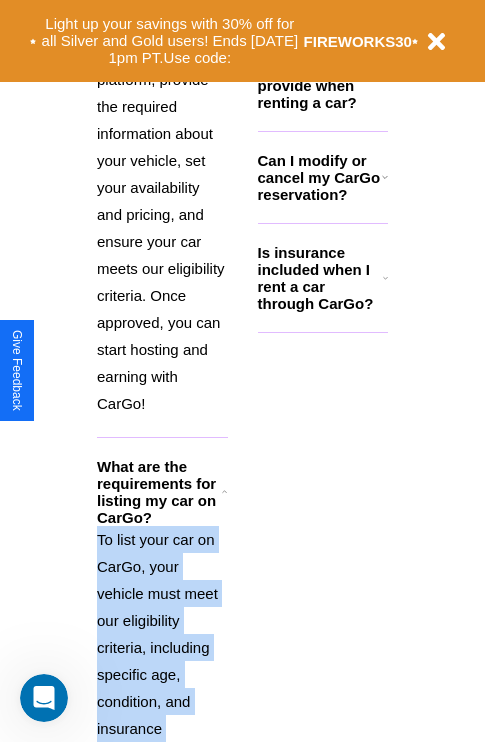 scroll, scrollTop: 2997, scrollLeft: 0, axis: vertical 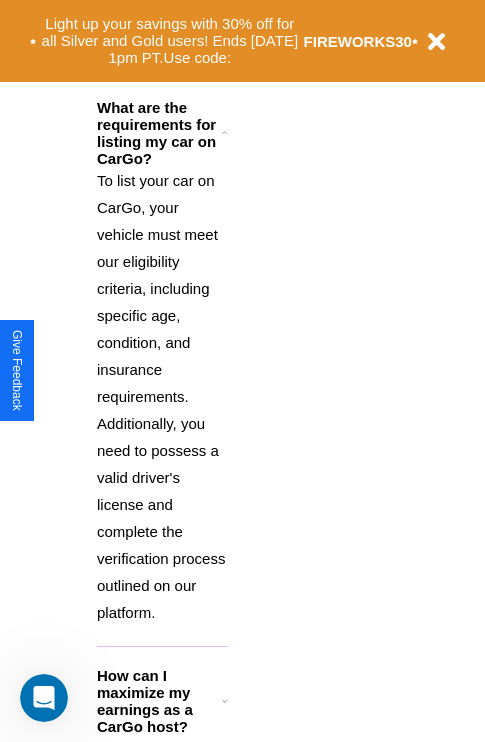 click 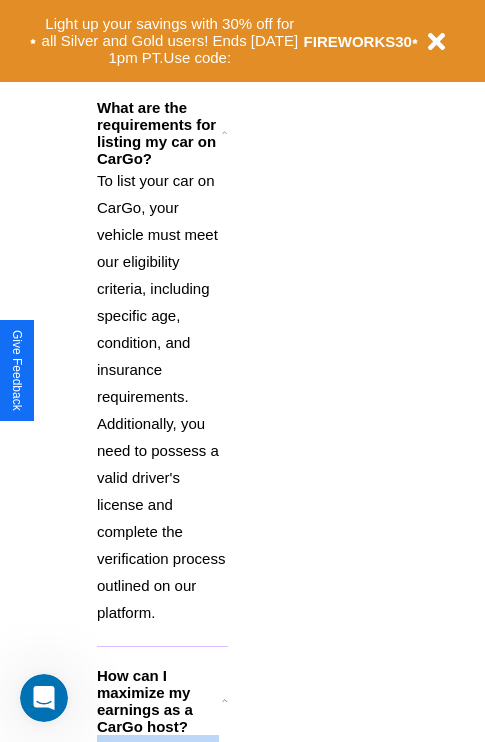 scroll, scrollTop: 2014, scrollLeft: 0, axis: vertical 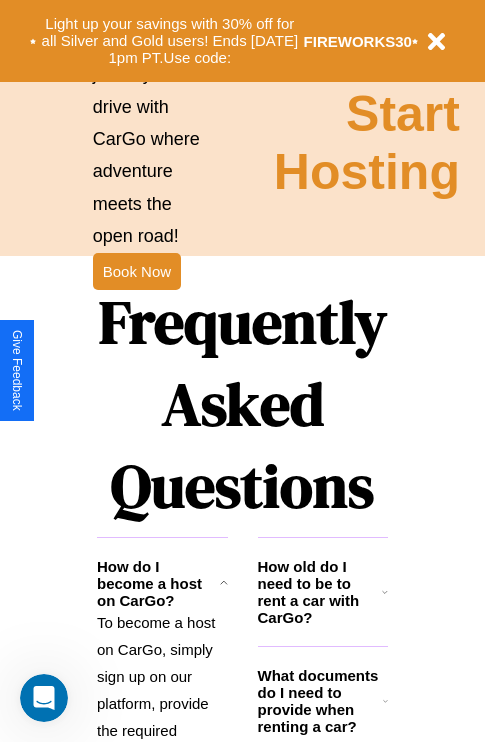 click 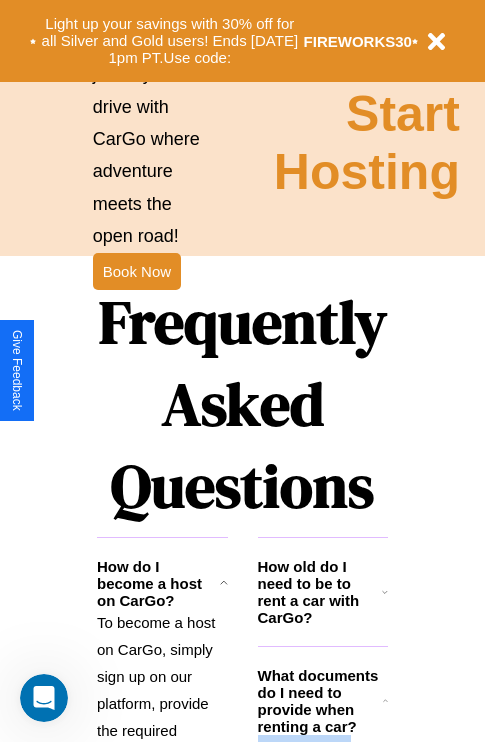 click 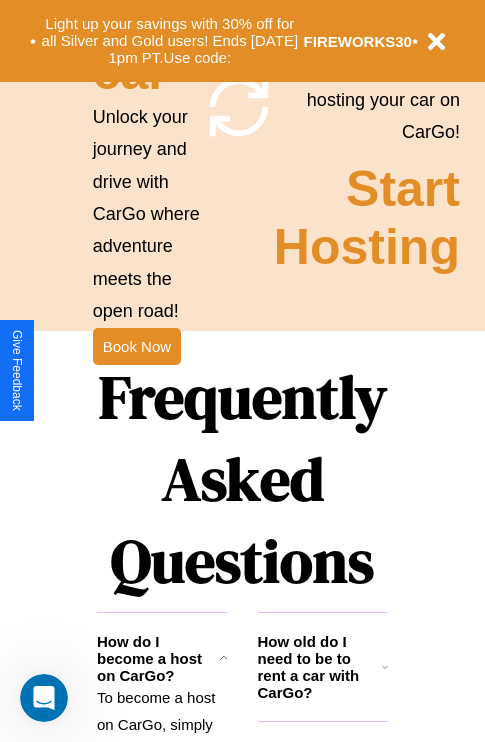 scroll, scrollTop: 1558, scrollLeft: 0, axis: vertical 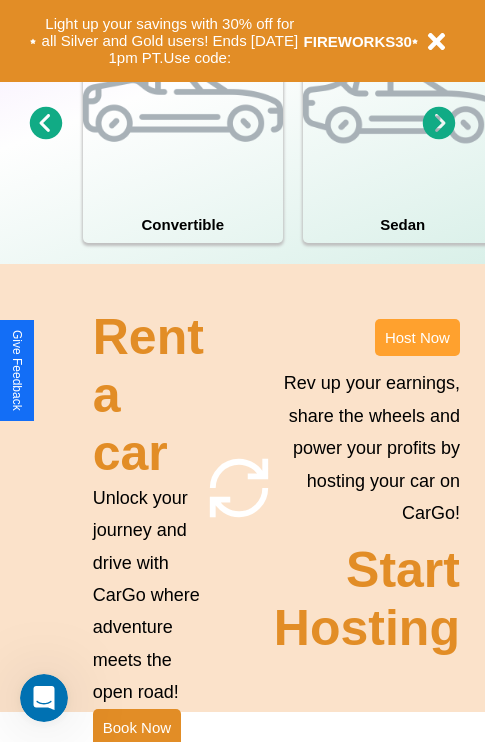 click on "Host Now" at bounding box center [417, 337] 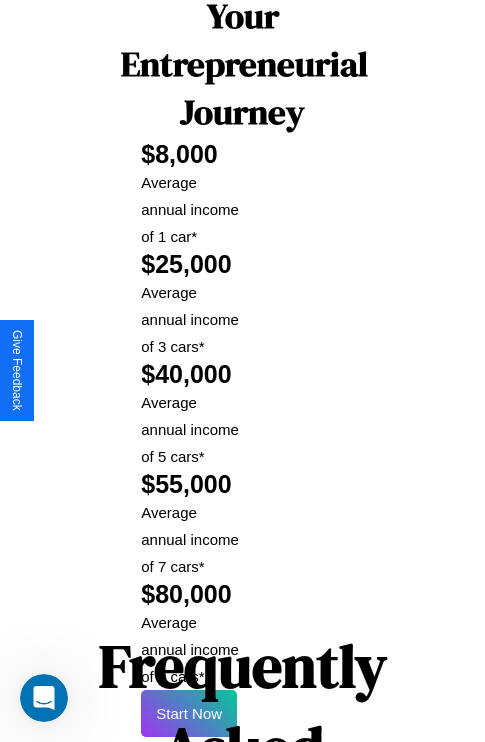 scroll, scrollTop: 2943, scrollLeft: 0, axis: vertical 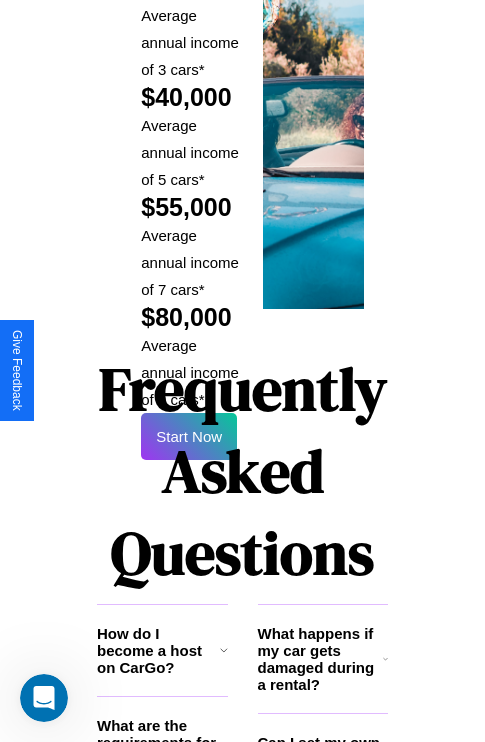 click on "Frequently Asked Questions" at bounding box center [242, 471] 